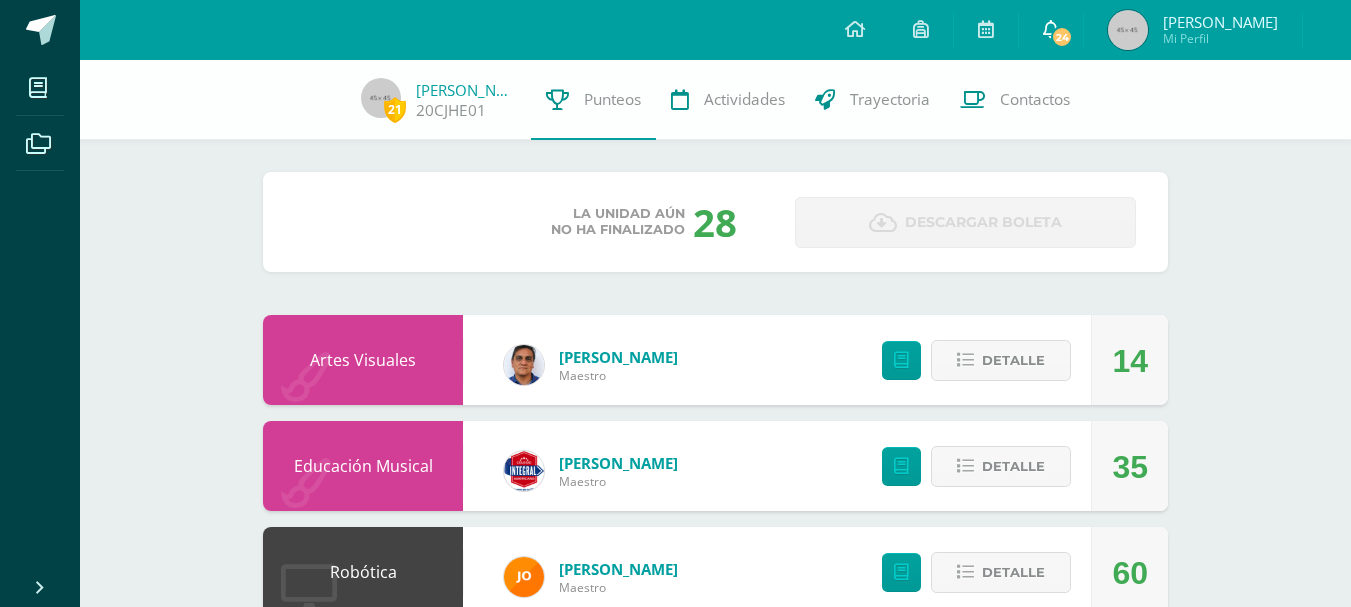 scroll, scrollTop: 0, scrollLeft: 0, axis: both 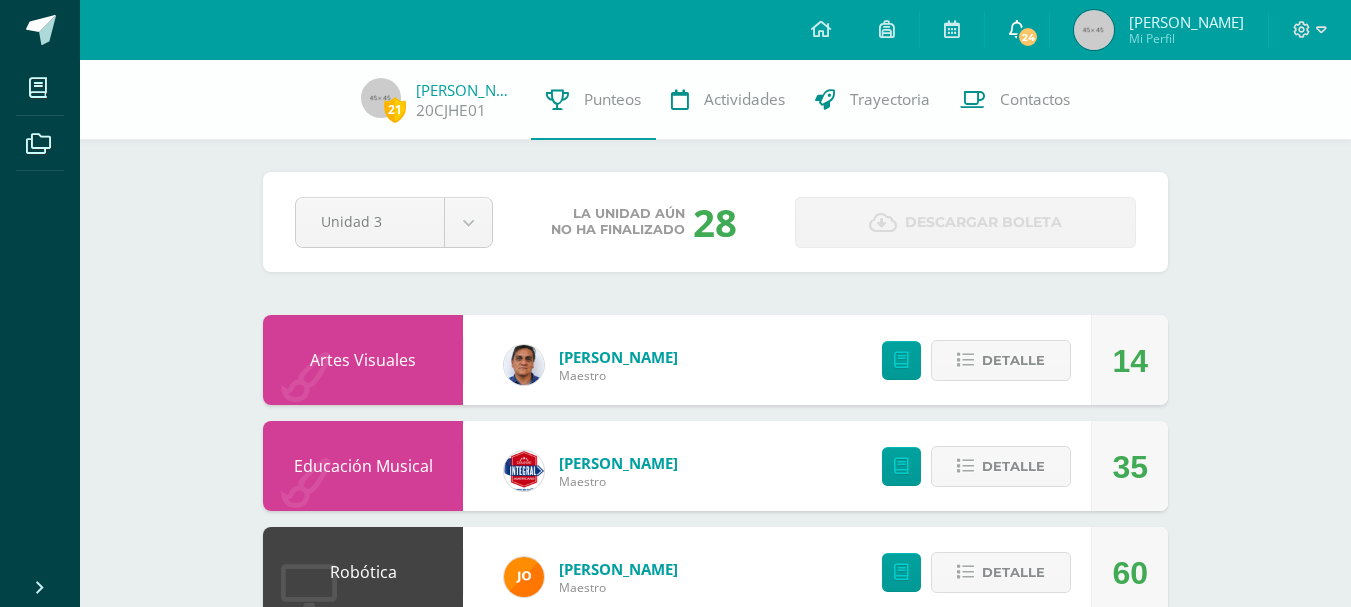 click on "24" at bounding box center [1028, 37] 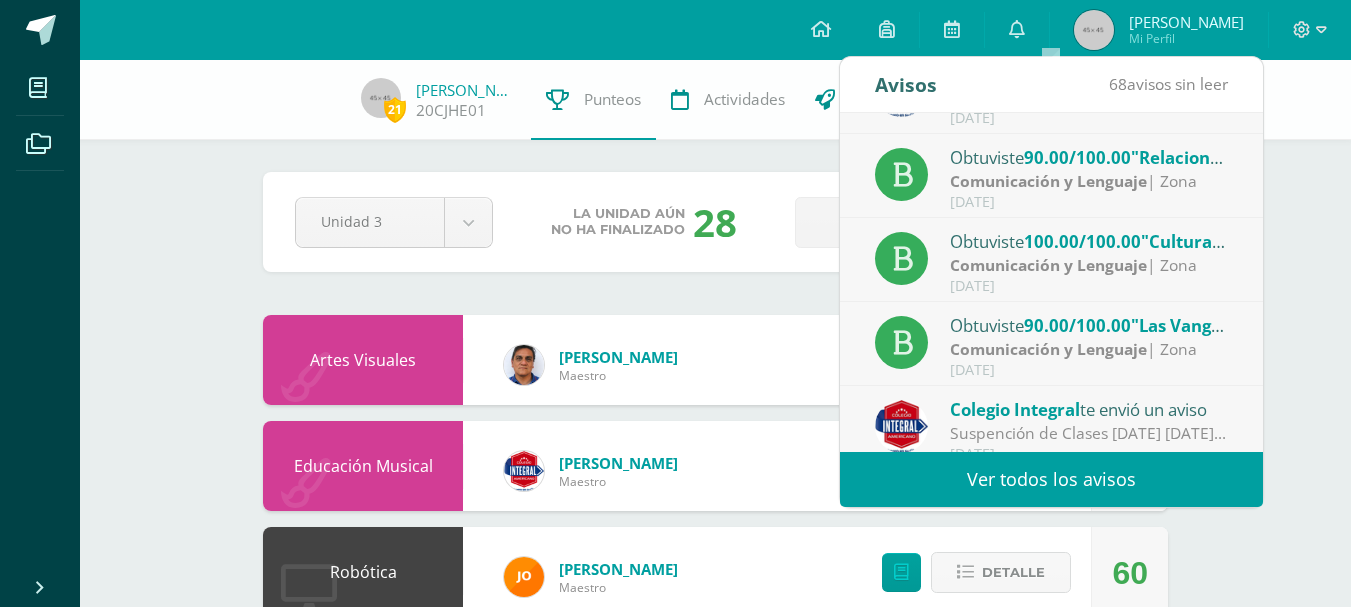 scroll, scrollTop: 333, scrollLeft: 0, axis: vertical 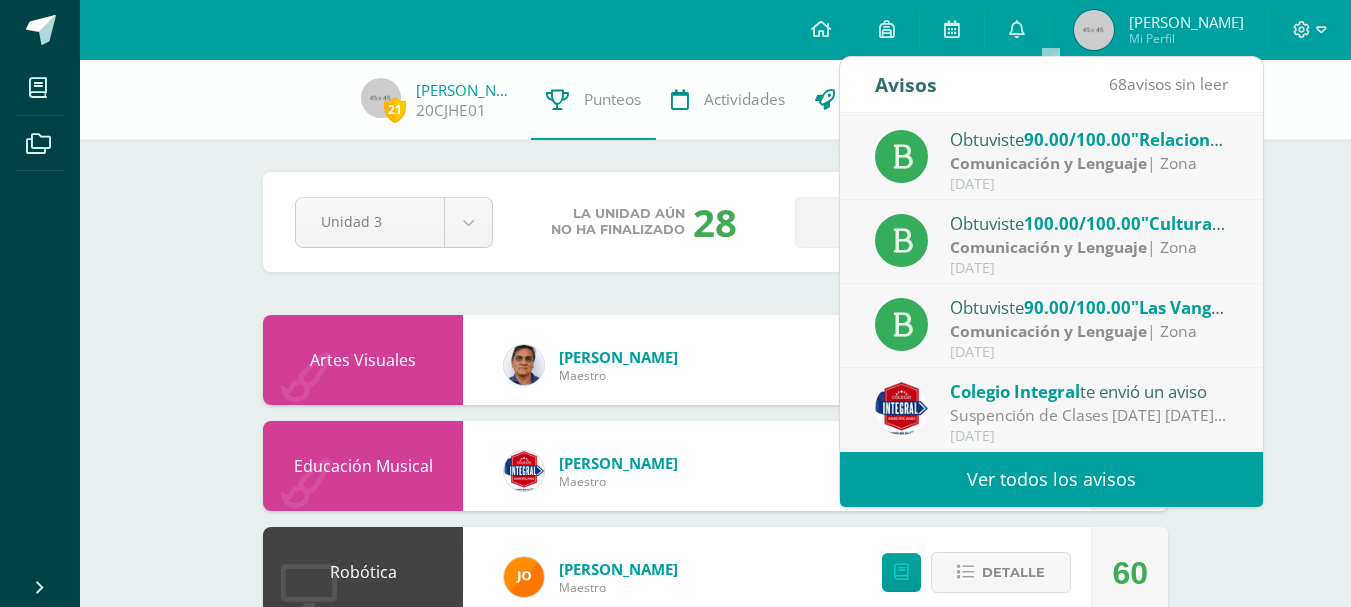 click on ""Las Vanguardias"" at bounding box center [1206, 307] 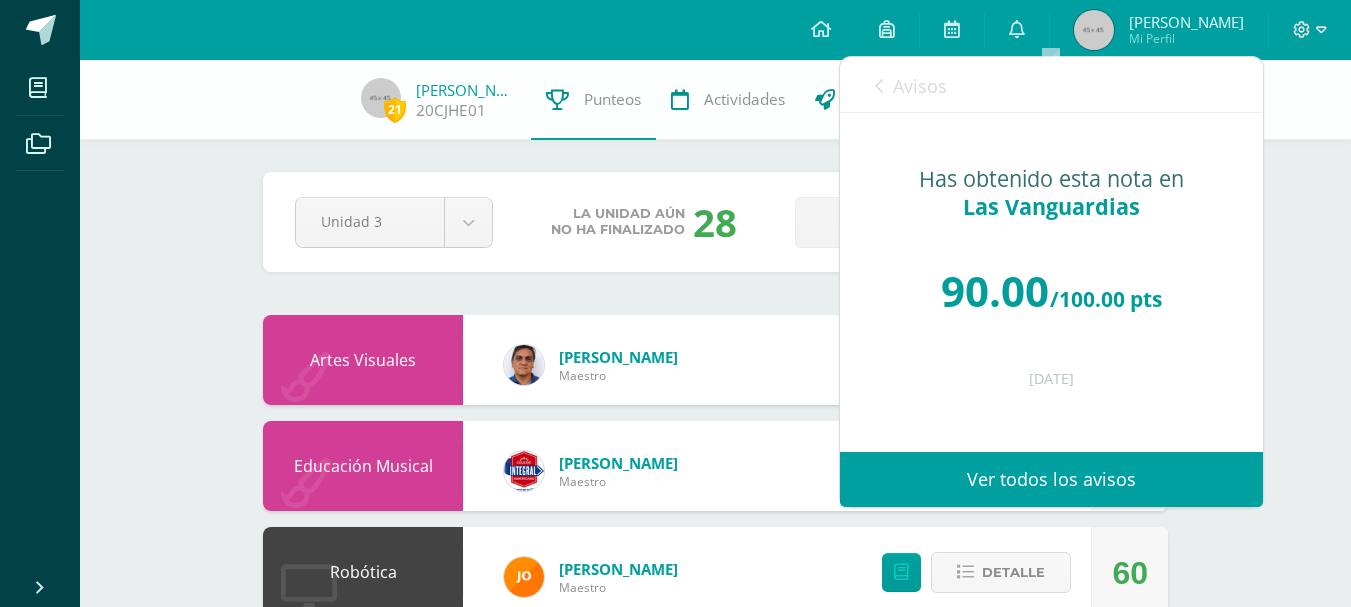 click on "Avisos" at bounding box center [920, 86] 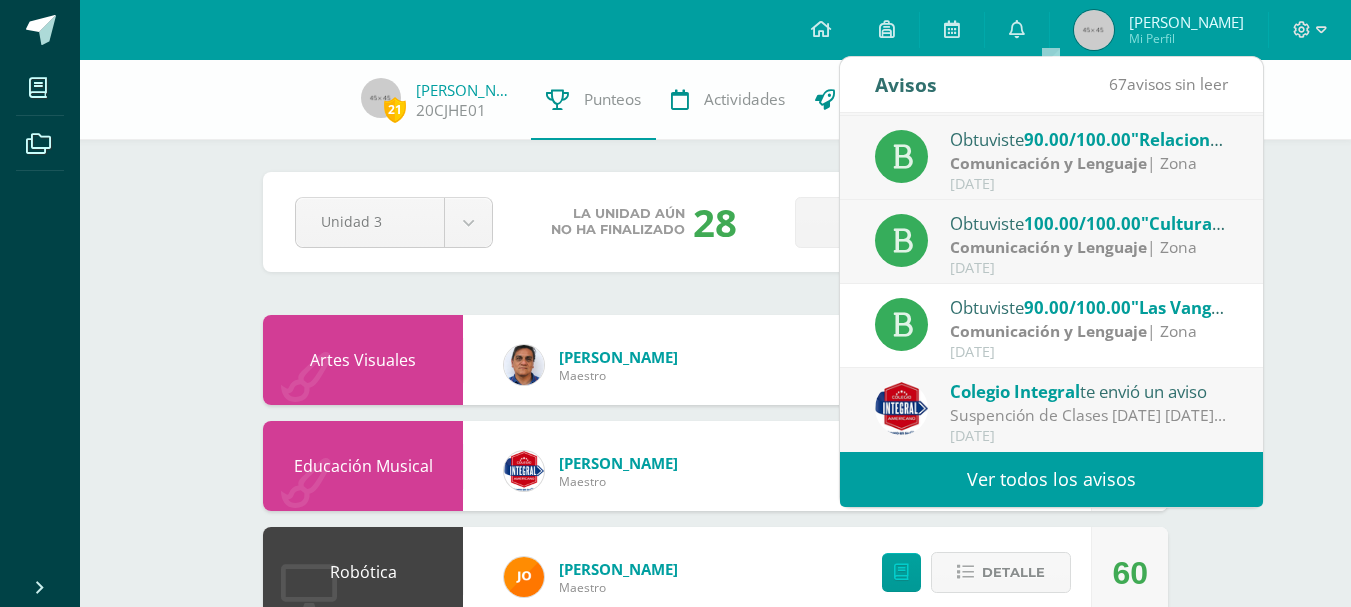 click on "[DATE]" at bounding box center [1089, 184] 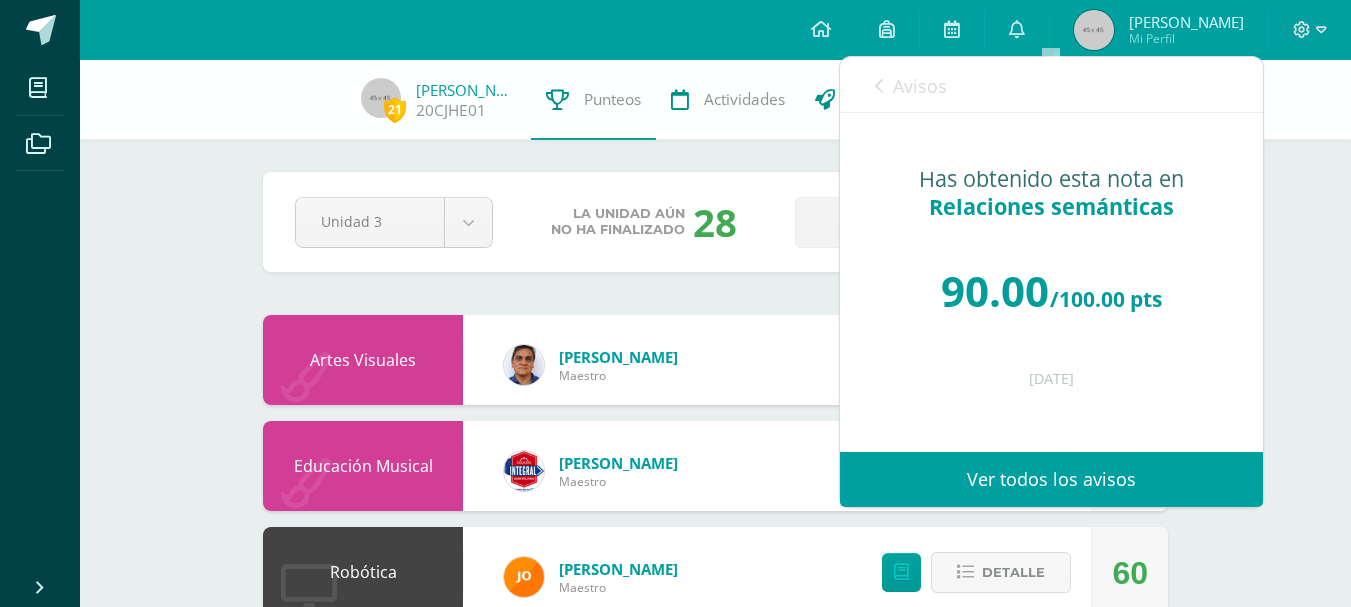 click on "Avisos" at bounding box center (920, 86) 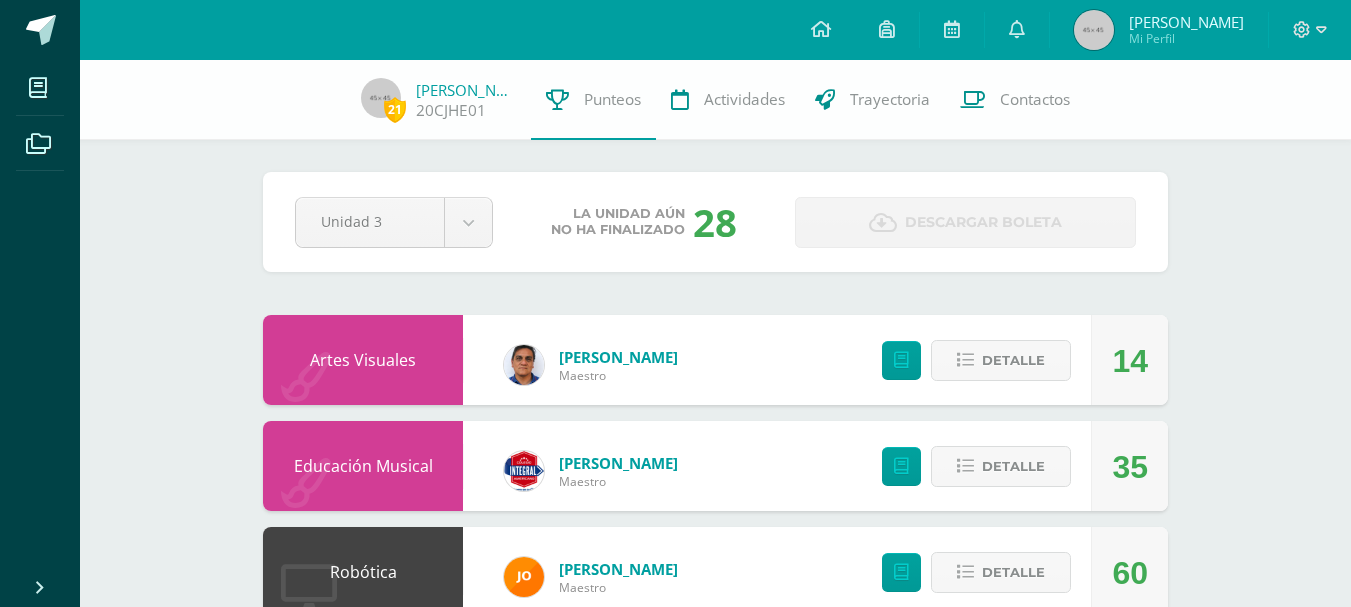 click on "21
[PERSON_NAME]
20CJHE01
Punteos Actividades Trayectoria Contactos  Pendiente
Unidad 3                             Unidad 1 Unidad 2 Unidad 3 Unidad 4
La unidad aún no ha finalizado
28
Descargar boleta
Artes Visuales
[PERSON_NAME]
14
[GEOGRAPHIC_DATA]
Educación Musical
[PERSON_NAME]
35
[GEOGRAPHIC_DATA]
Robótica
[PERSON_NAME]
60
Detalle [PERSON_NAME]
7
Detalle [PERSON_NAME] [PERSON_NAME]" at bounding box center [715, 941] 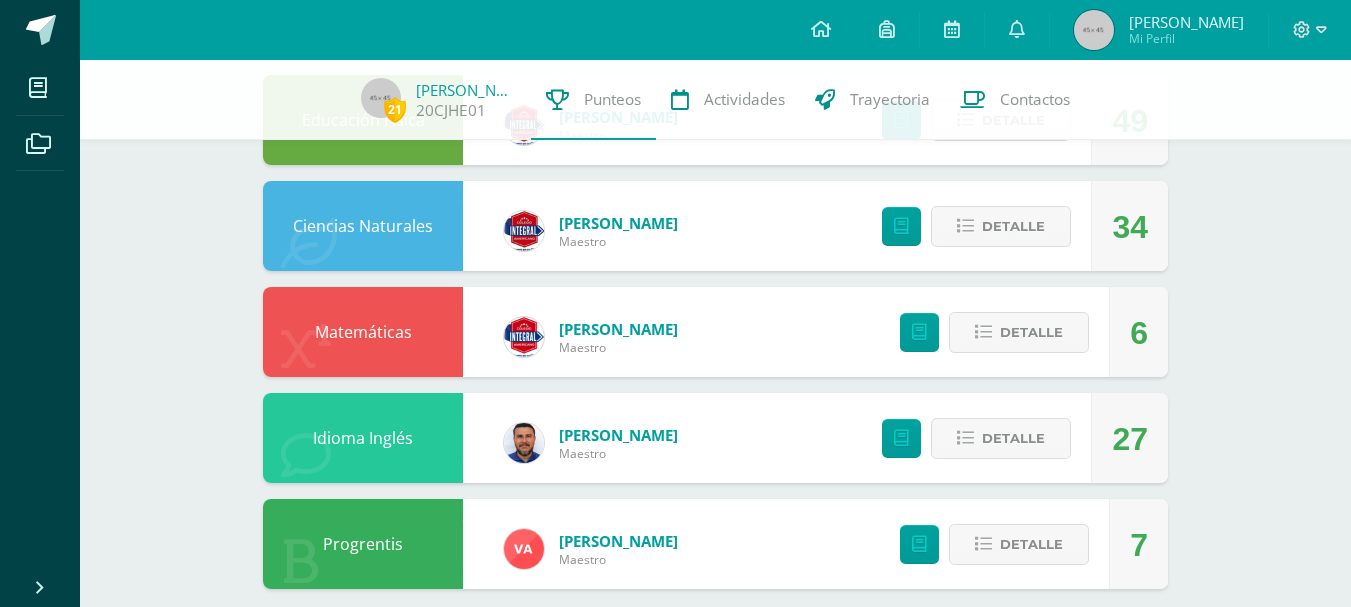scroll, scrollTop: 1216, scrollLeft: 0, axis: vertical 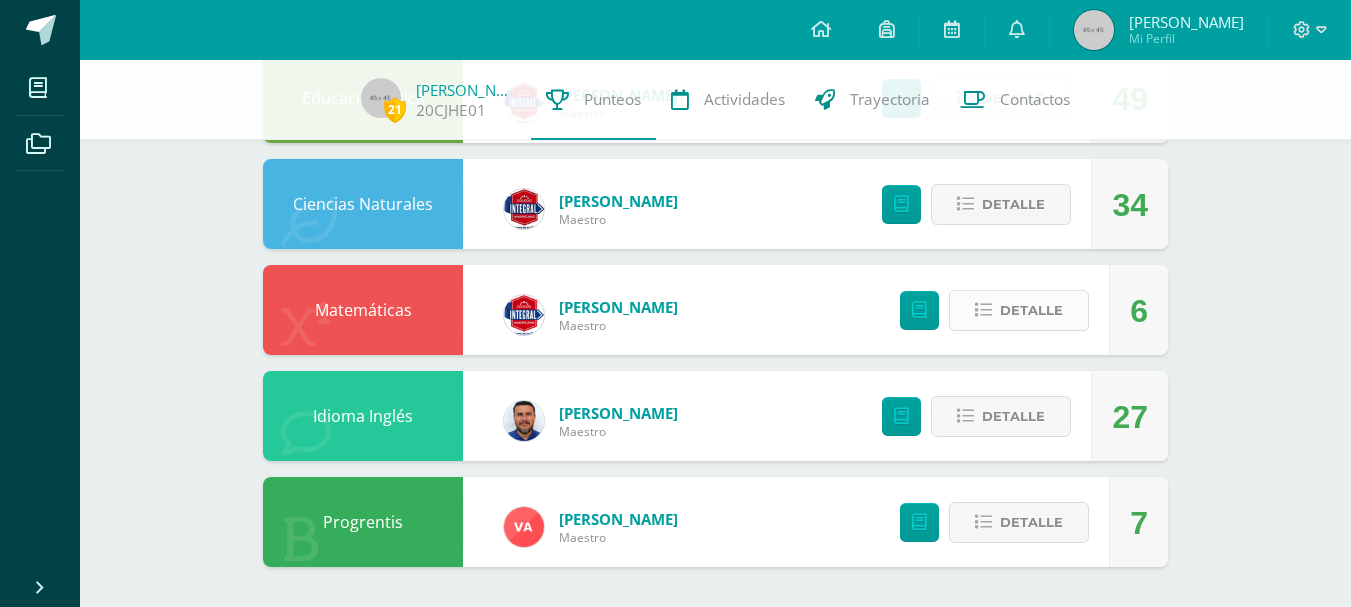 click on "Detalle" at bounding box center (1031, 310) 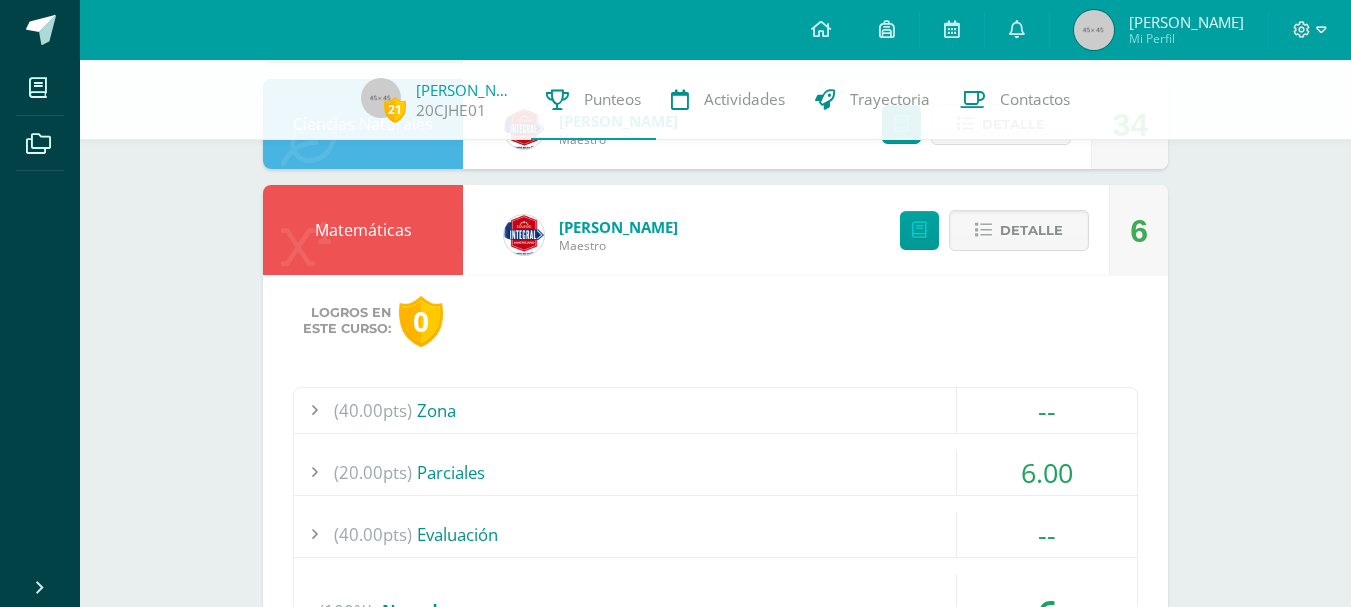 scroll, scrollTop: 1304, scrollLeft: 0, axis: vertical 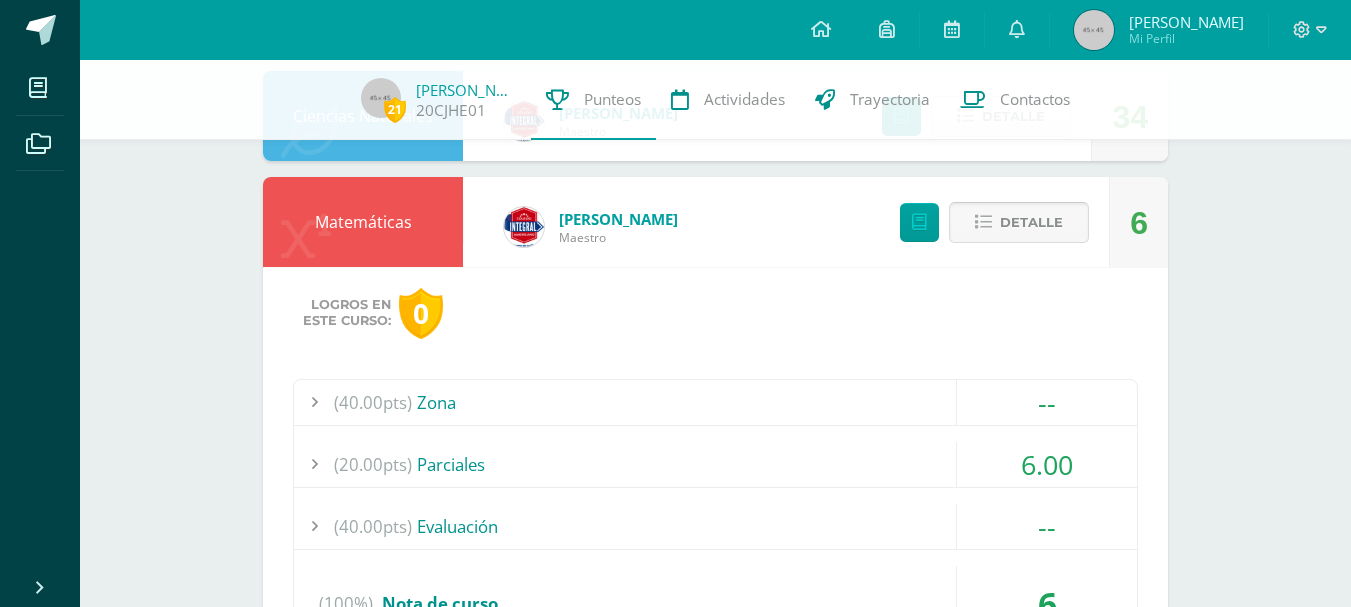 click on "Detalle" at bounding box center [1019, 222] 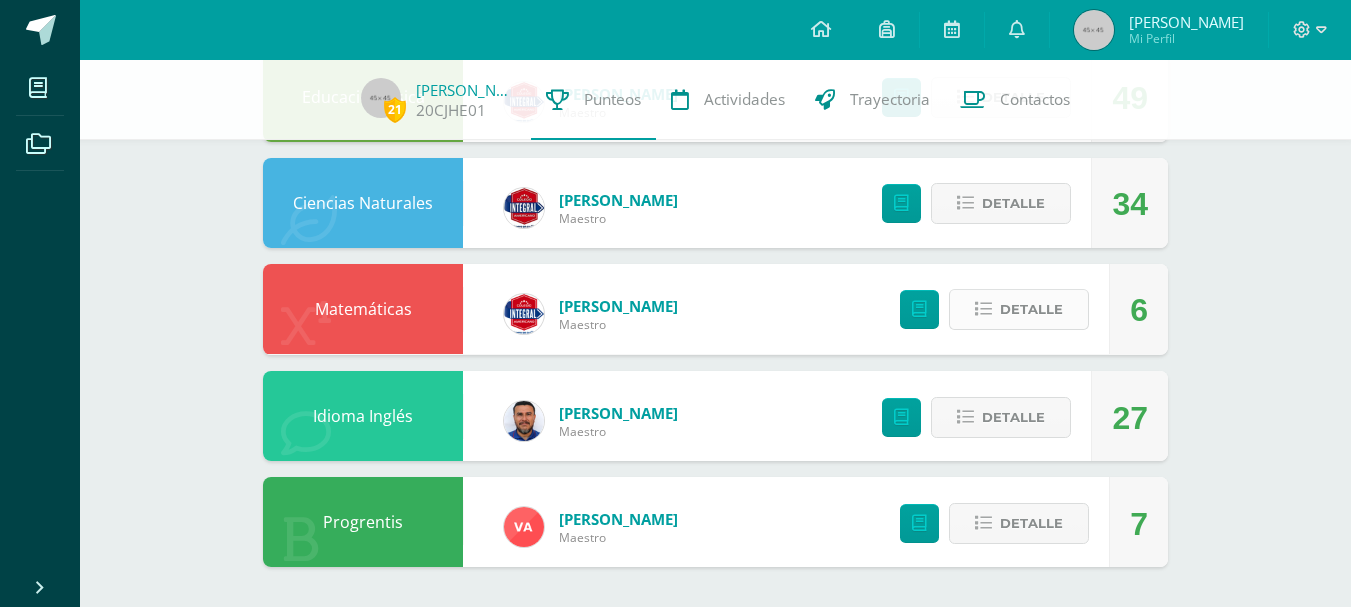 scroll, scrollTop: 1216, scrollLeft: 0, axis: vertical 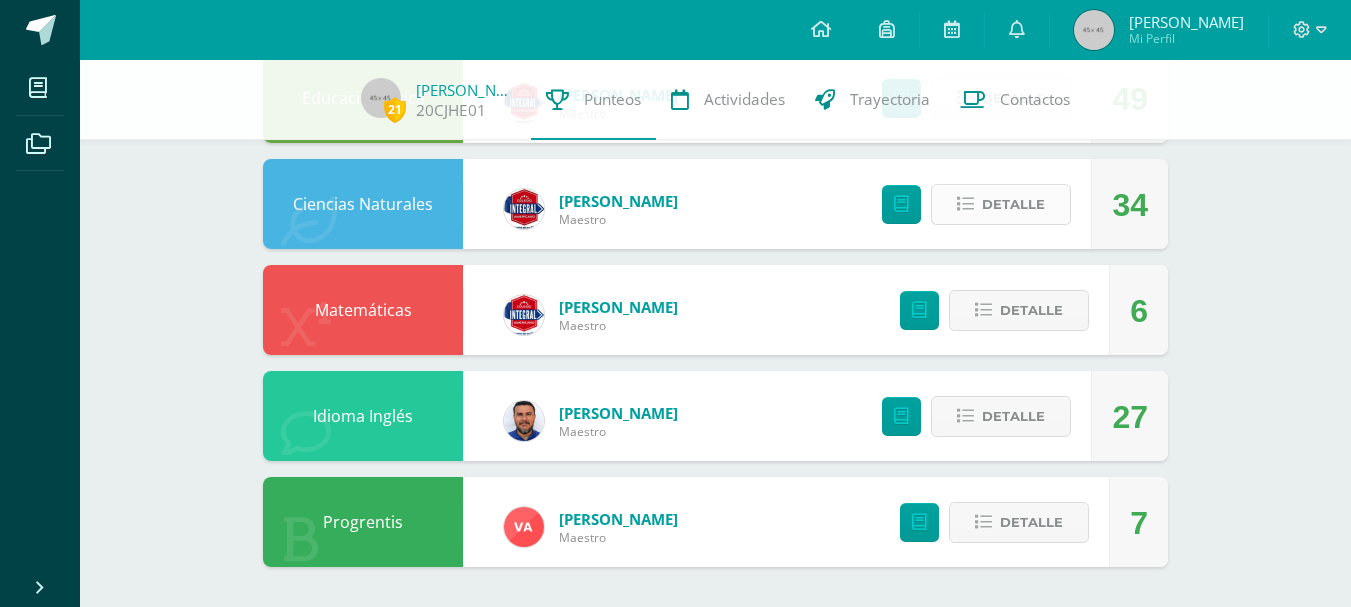 click on "Detalle" at bounding box center (1013, 204) 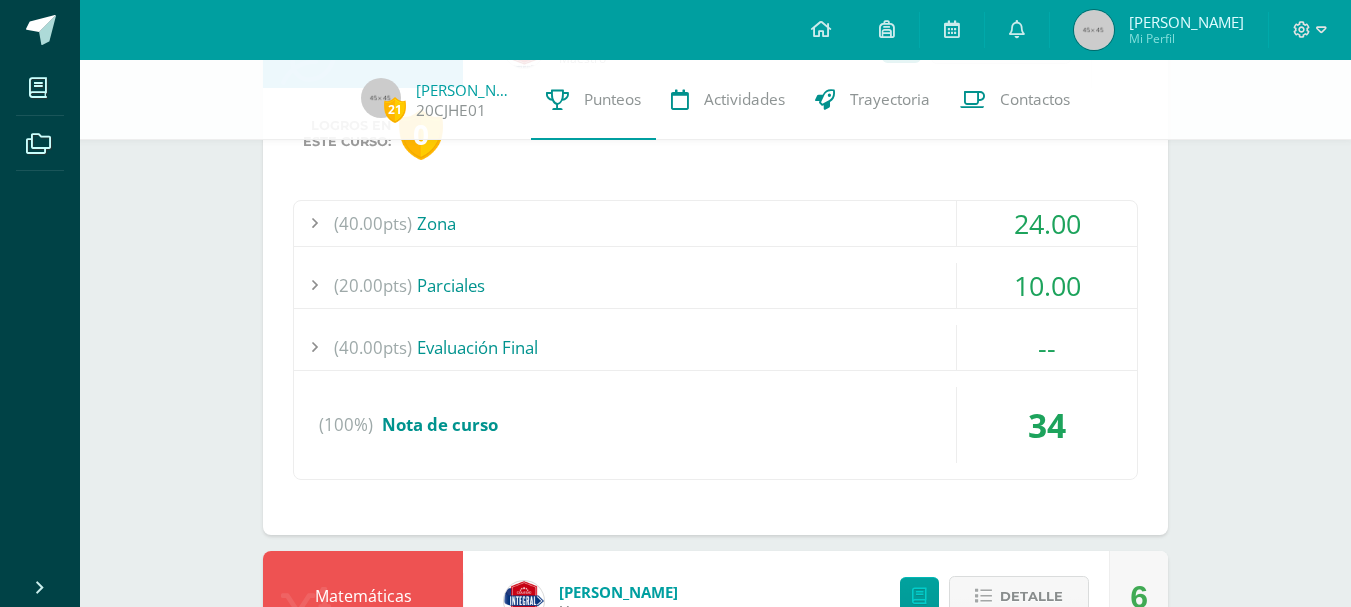 scroll, scrollTop: 1313, scrollLeft: 0, axis: vertical 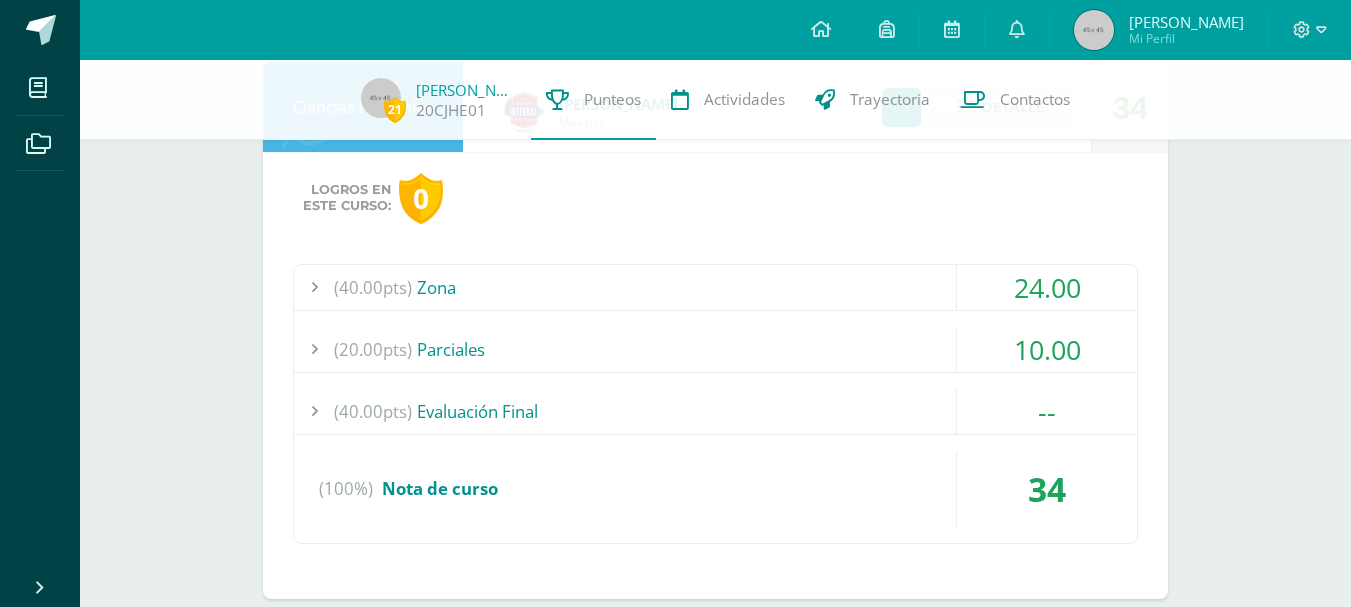 click on "(40.00pts)
Zona" at bounding box center [715, 287] 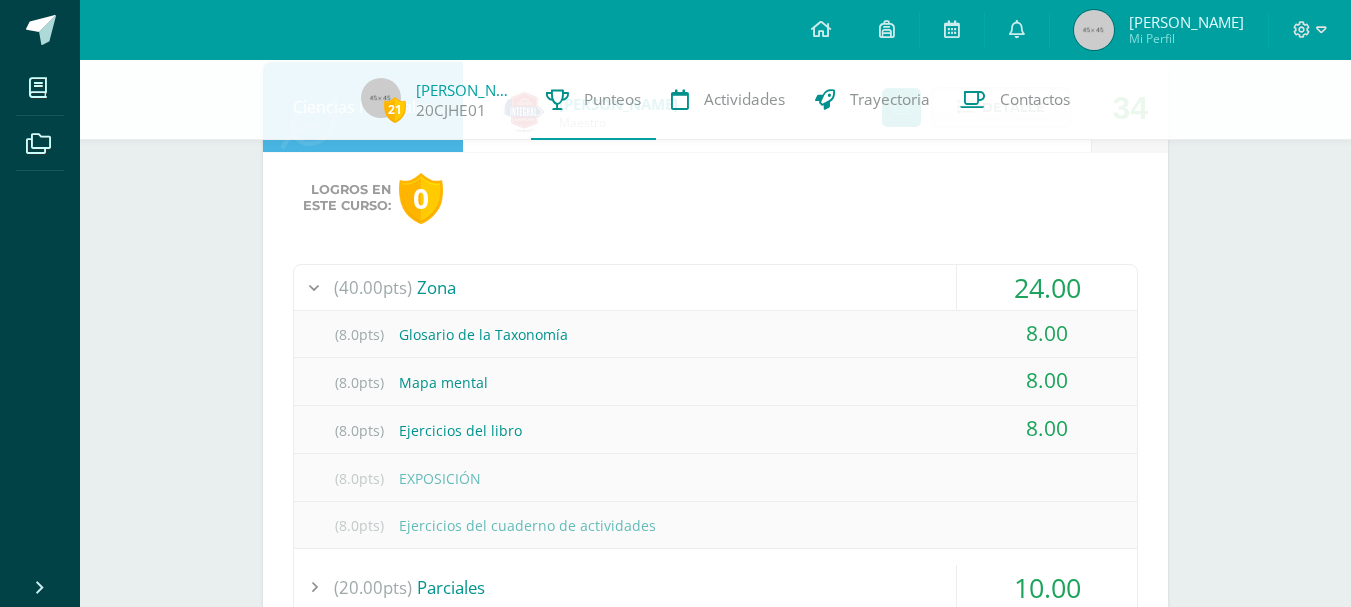 click on "(40.00pts)
Zona" at bounding box center (715, 287) 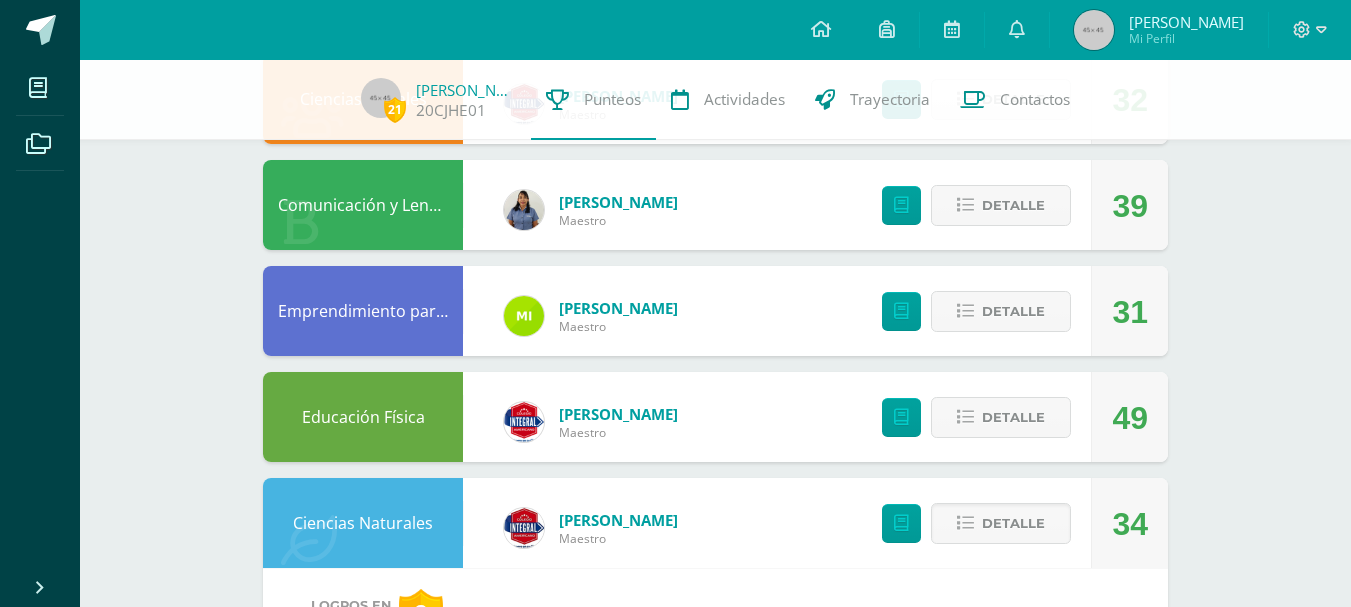 scroll, scrollTop: 901, scrollLeft: 0, axis: vertical 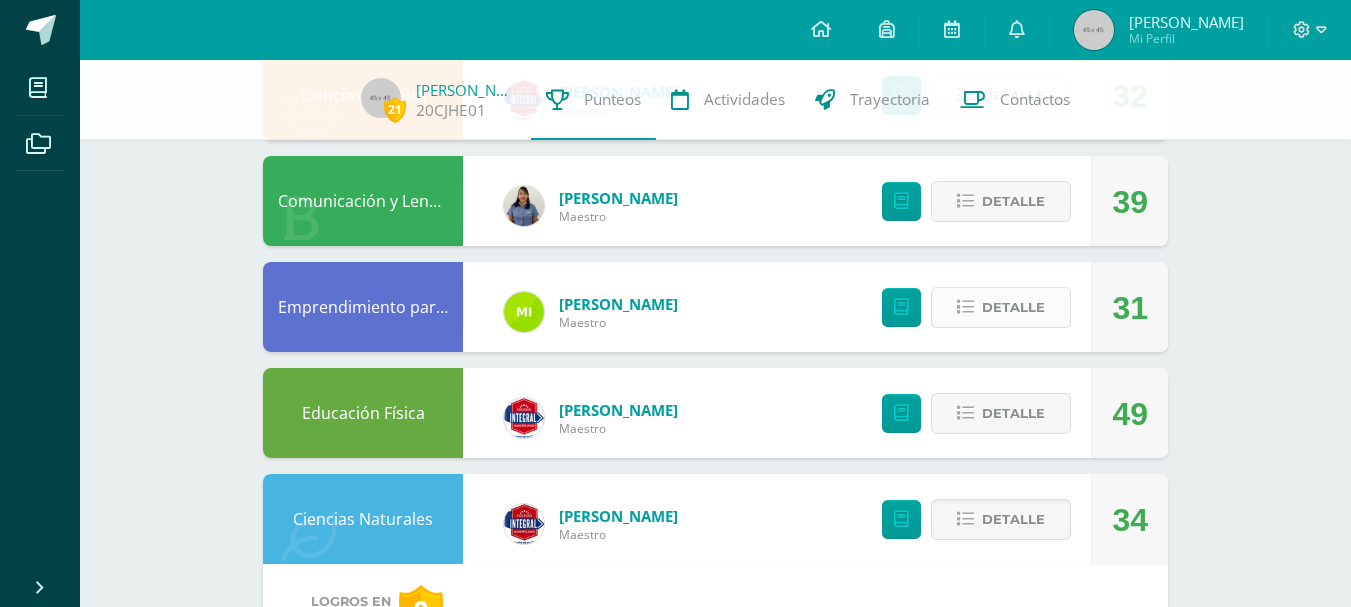 click on "Detalle" at bounding box center (1013, 307) 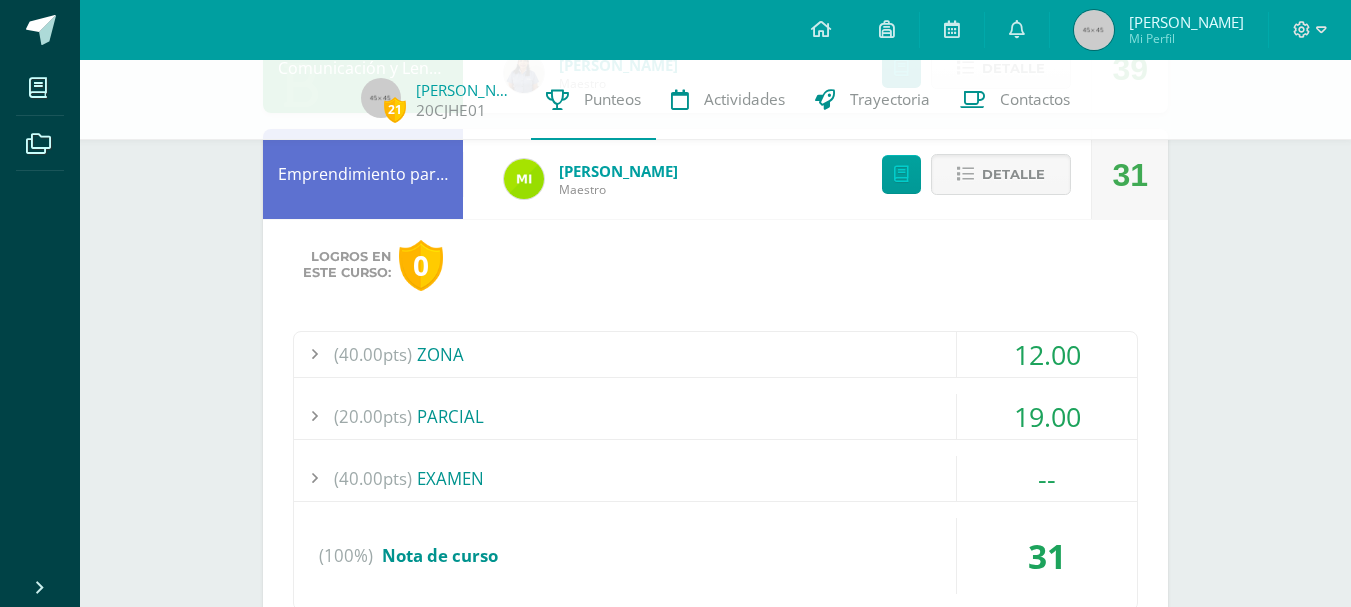 scroll, scrollTop: 1115, scrollLeft: 0, axis: vertical 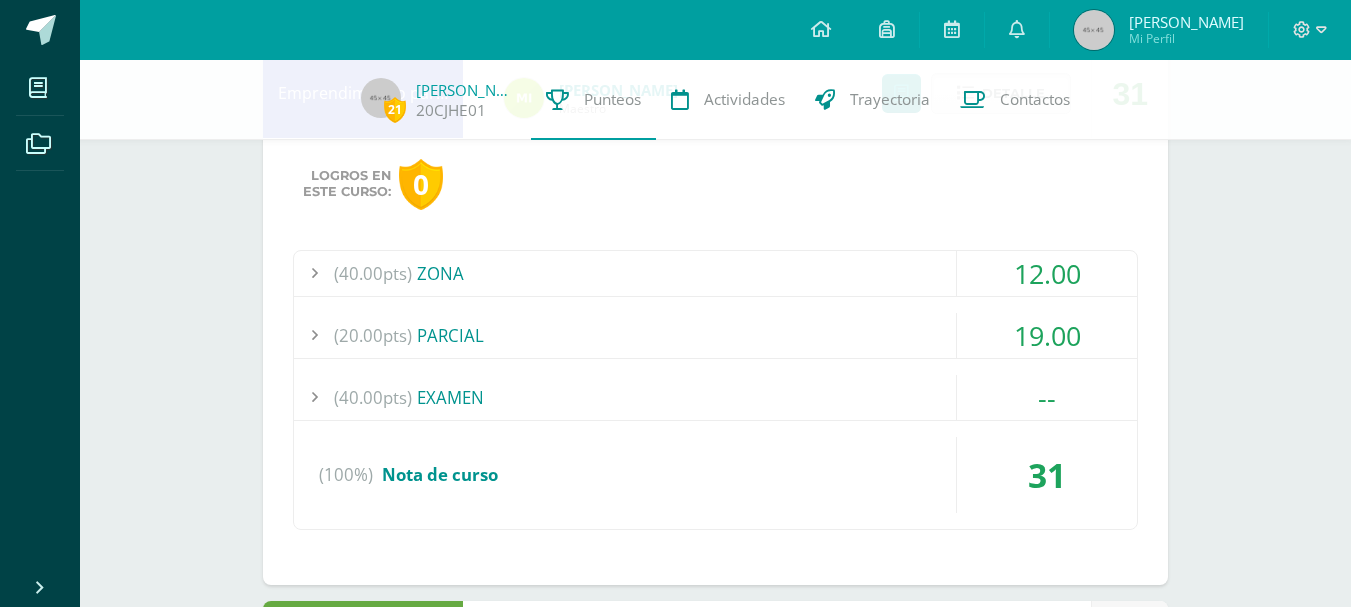 click on "(40.00pts)
ZONA" at bounding box center (715, 273) 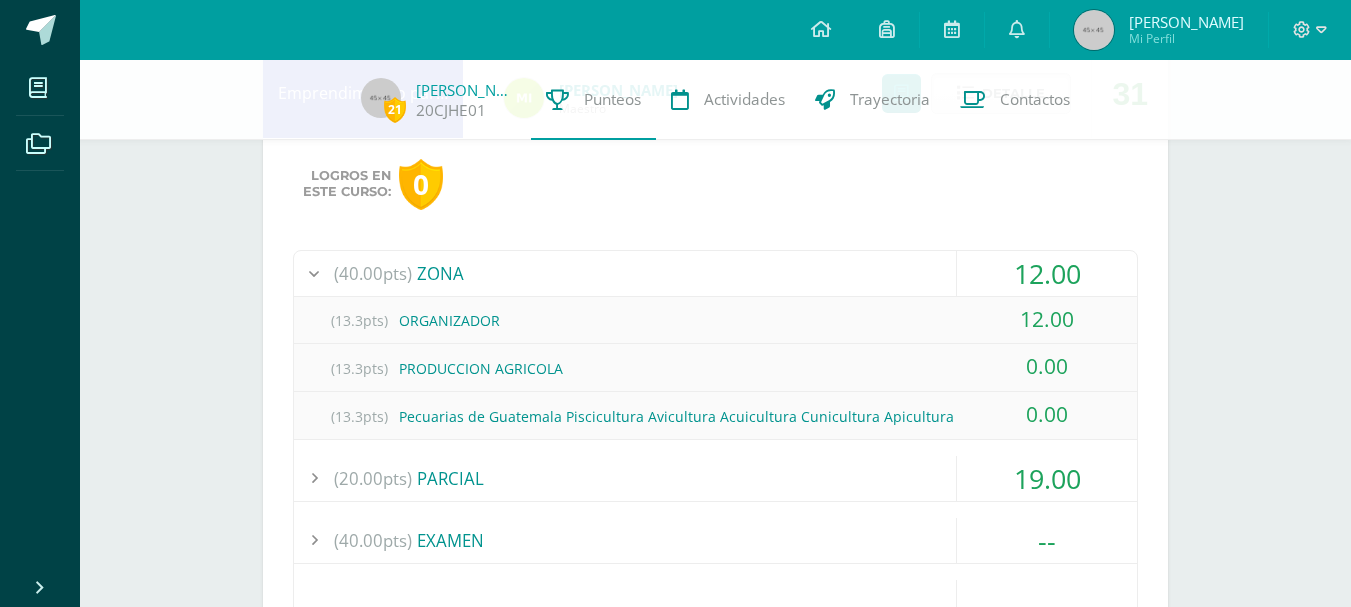 click on "(40.00pts)
ZONA" at bounding box center (715, 273) 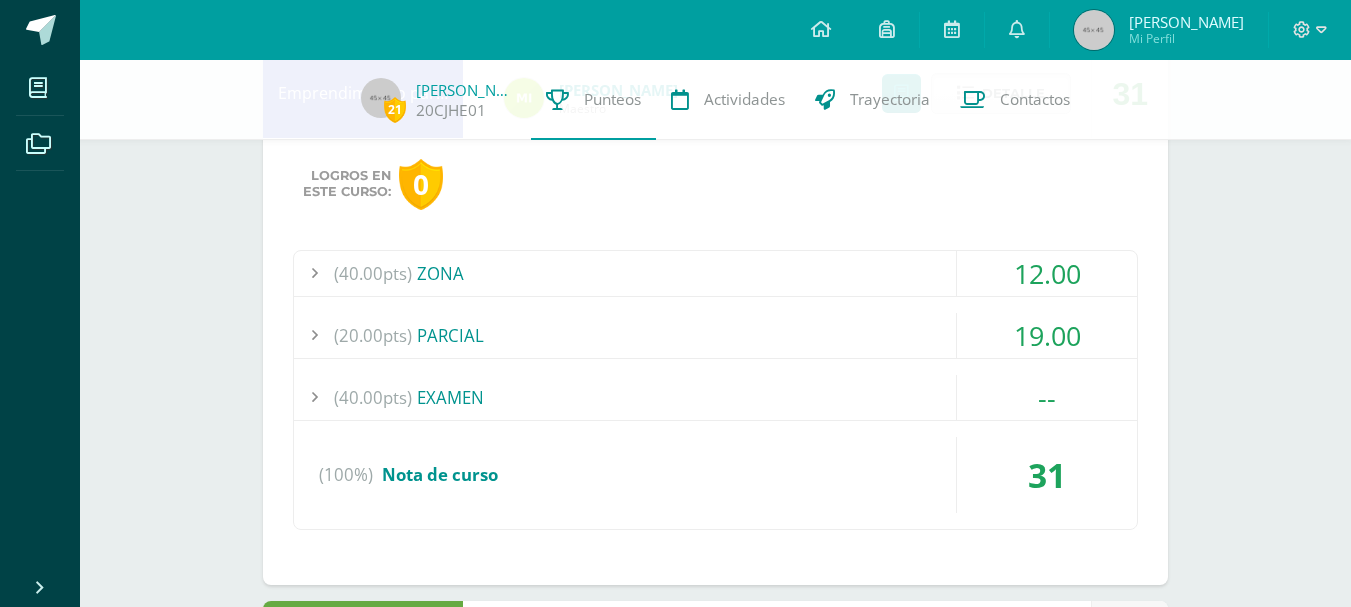 click on "(20.00pts)
PARCIAL" at bounding box center [715, 335] 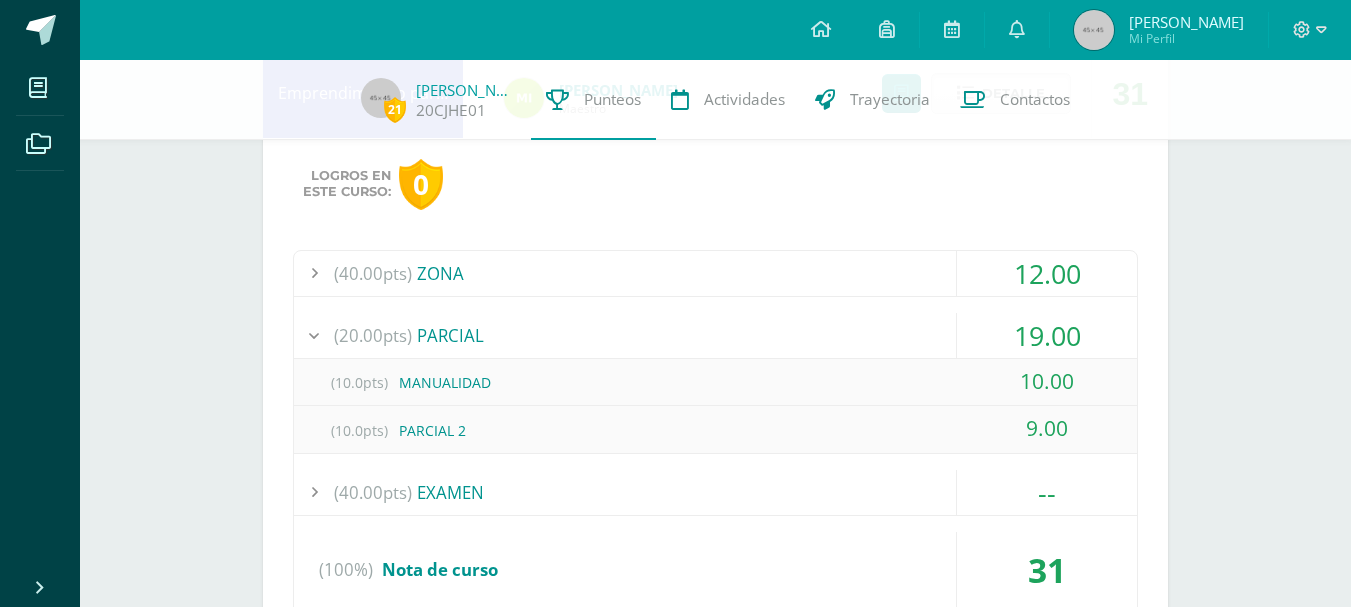 click on "(20.00pts)
PARCIAL" at bounding box center (715, 335) 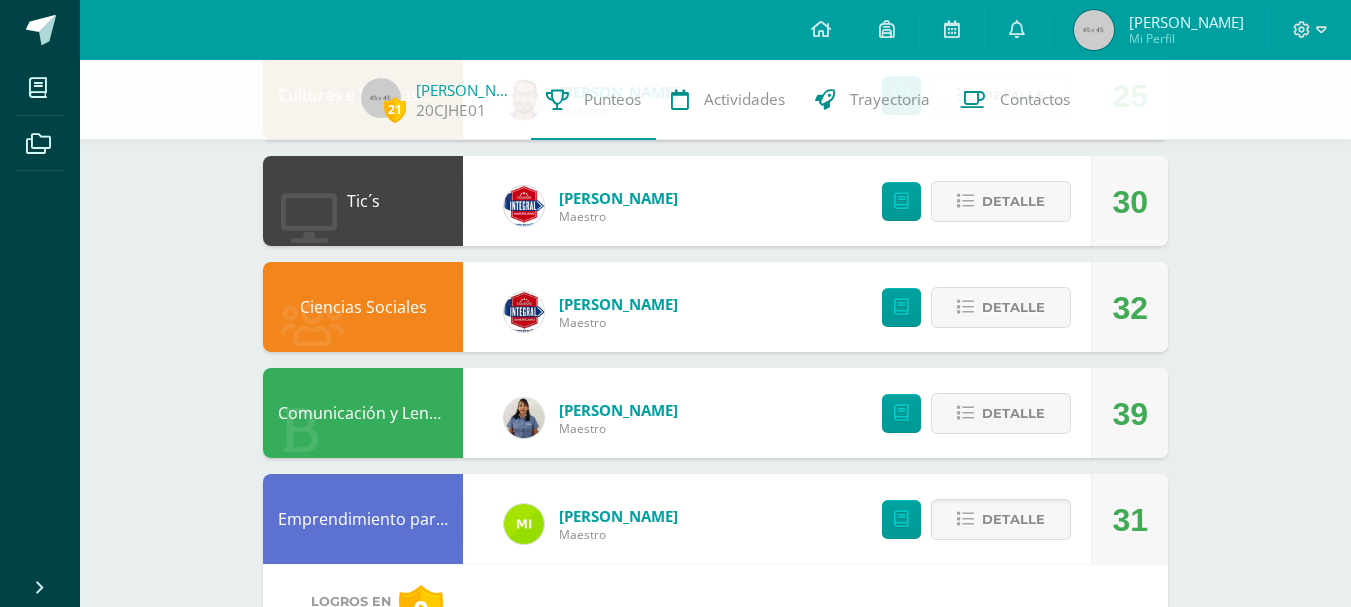 scroll, scrollTop: 684, scrollLeft: 0, axis: vertical 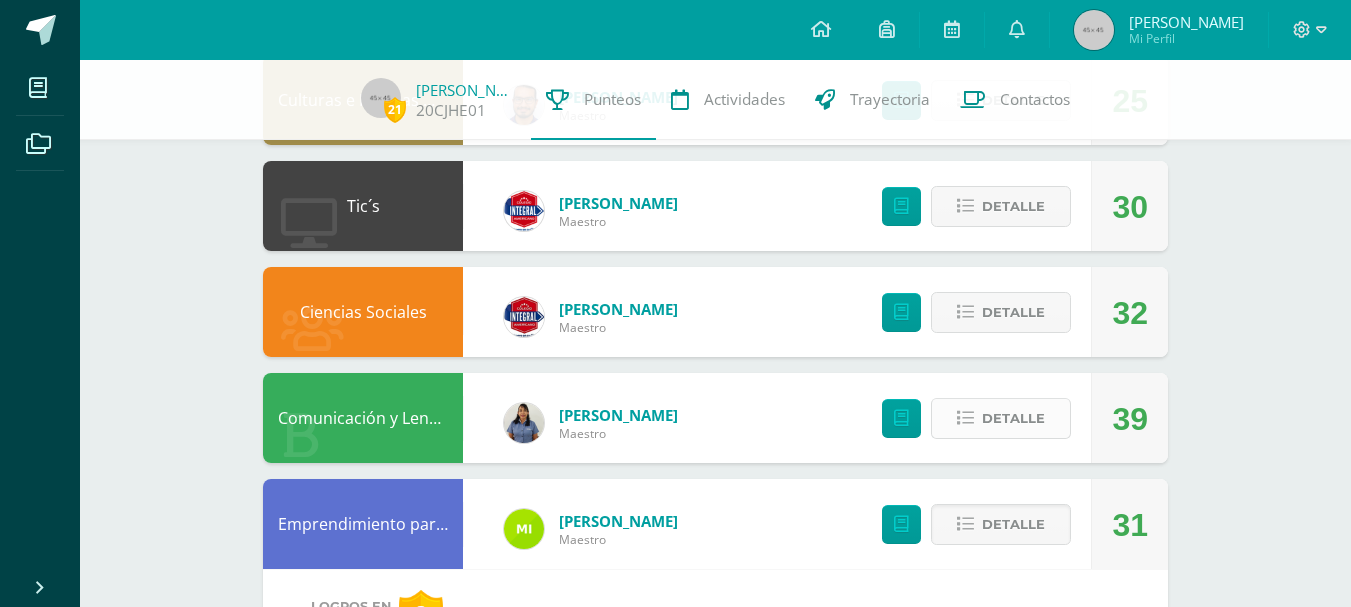 click on "Detalle" at bounding box center (1013, 418) 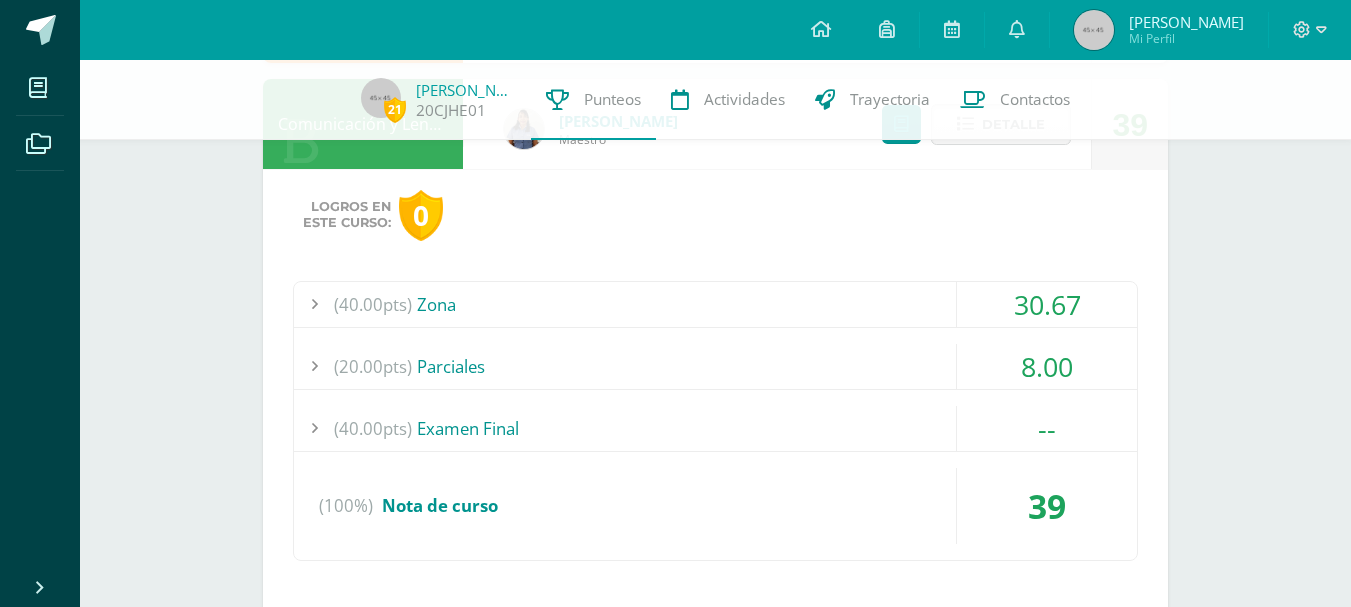 scroll, scrollTop: 984, scrollLeft: 0, axis: vertical 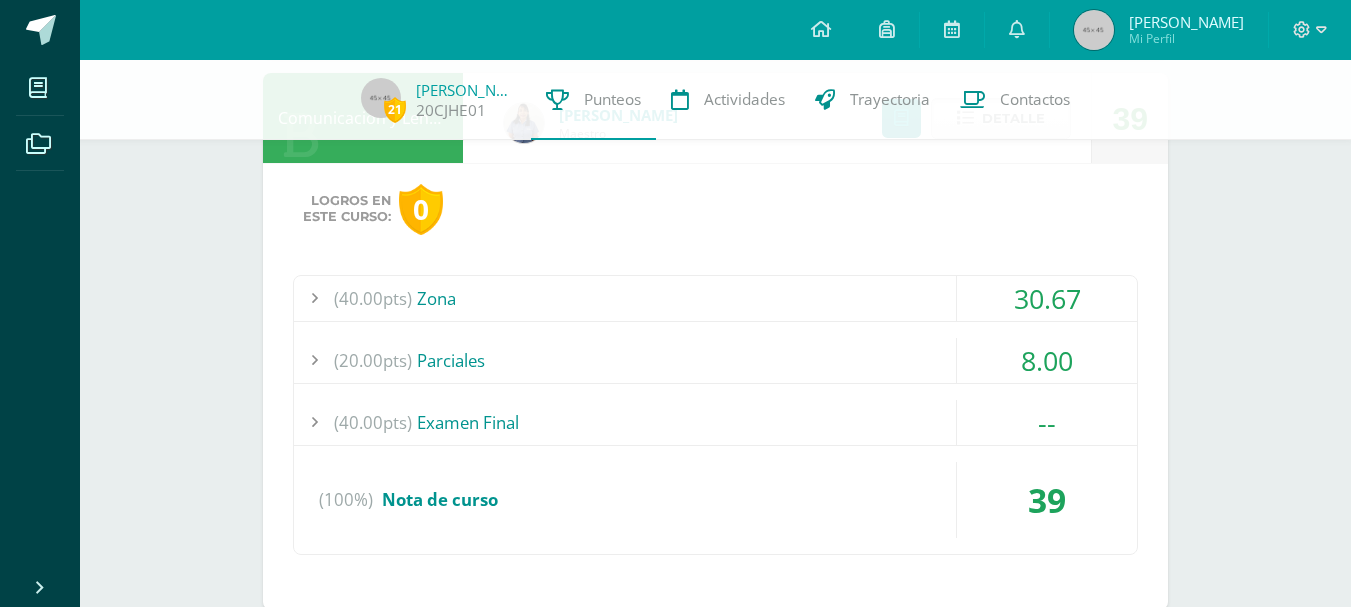 click on "(40.00pts)
Zona" at bounding box center (715, 298) 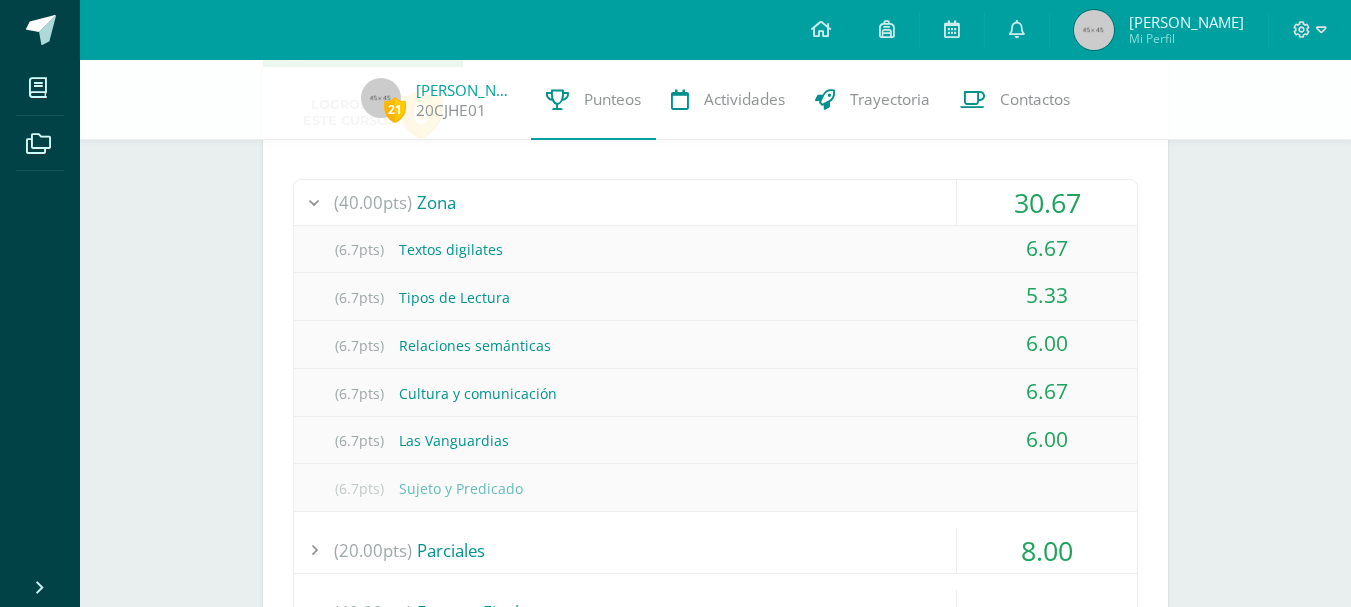 scroll, scrollTop: 1092, scrollLeft: 0, axis: vertical 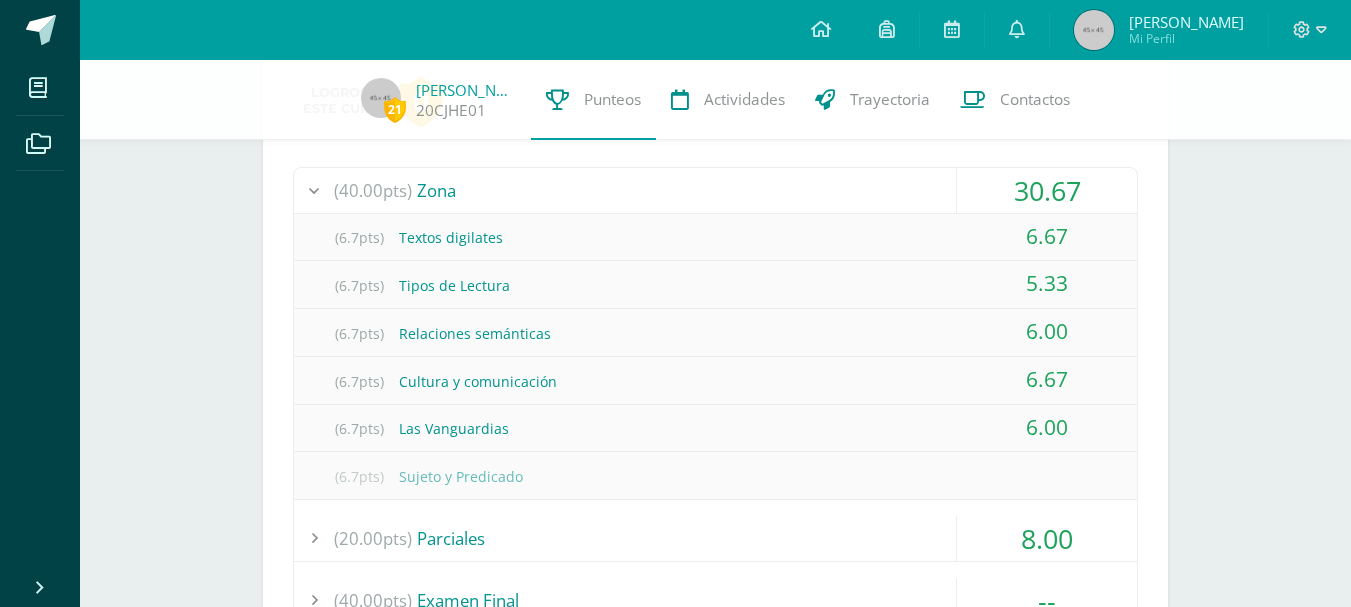 click on "(6.7pts)  Tipos de Lectura" at bounding box center (715, 285) 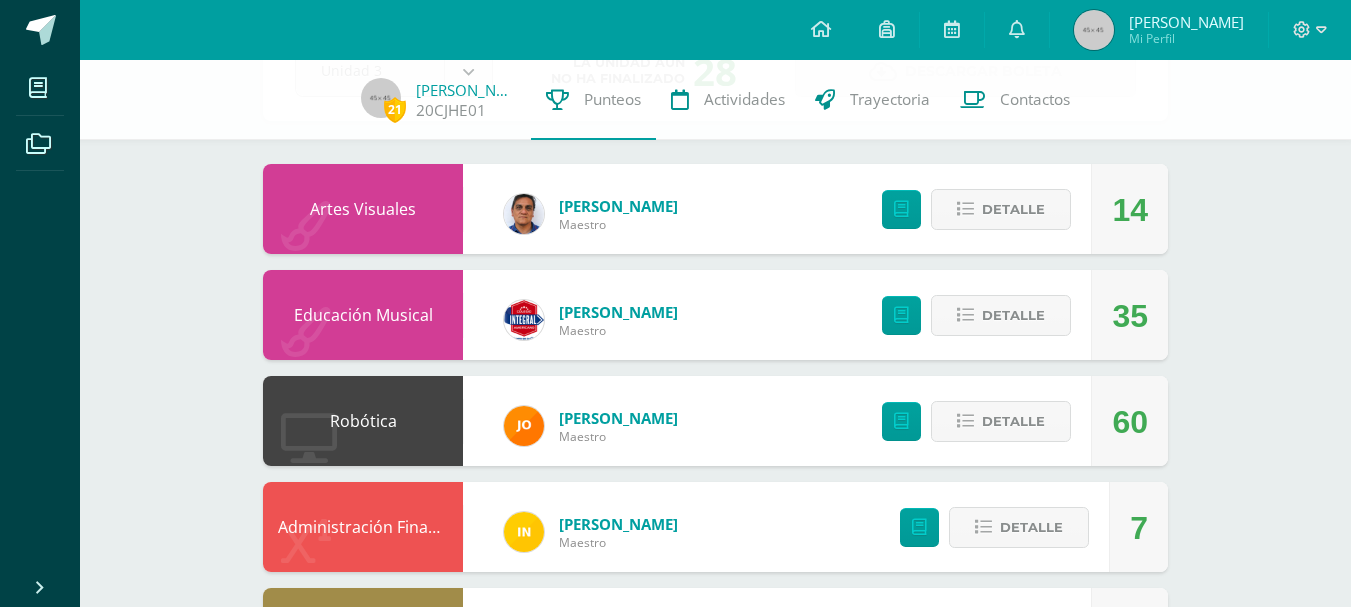 scroll, scrollTop: 42, scrollLeft: 0, axis: vertical 